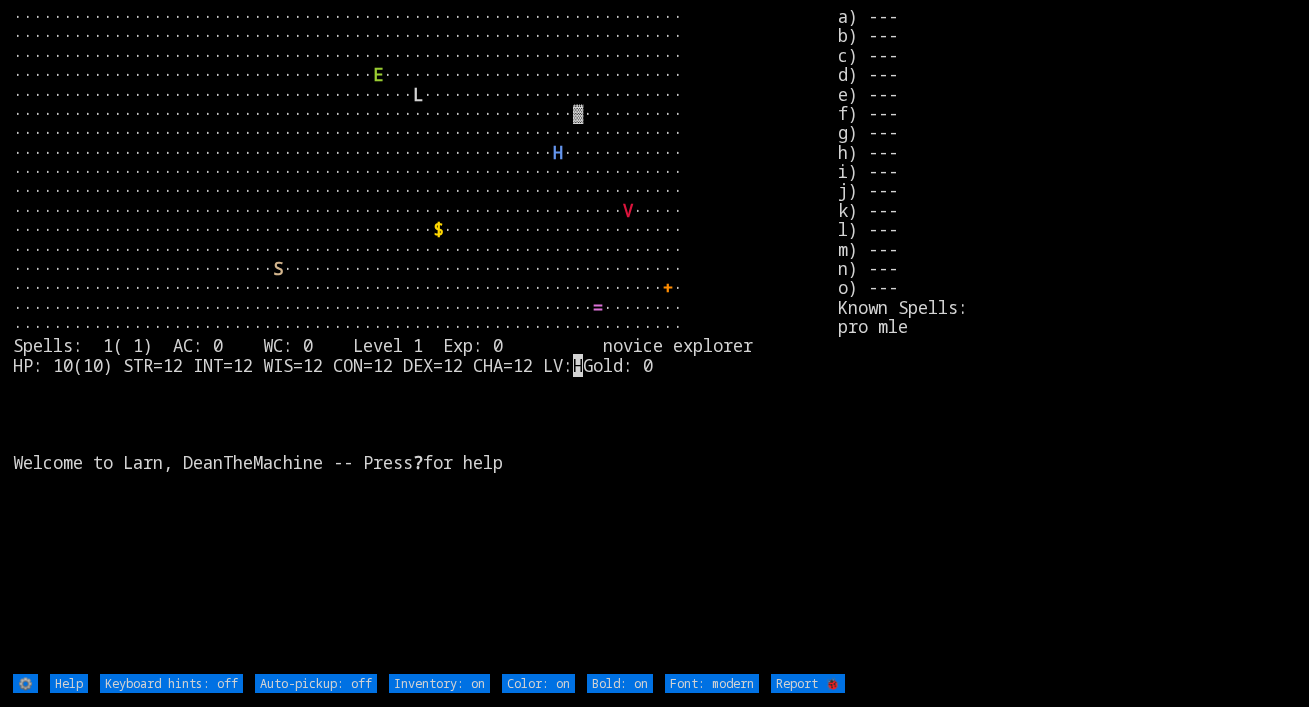 scroll, scrollTop: 0, scrollLeft: 0, axis: both 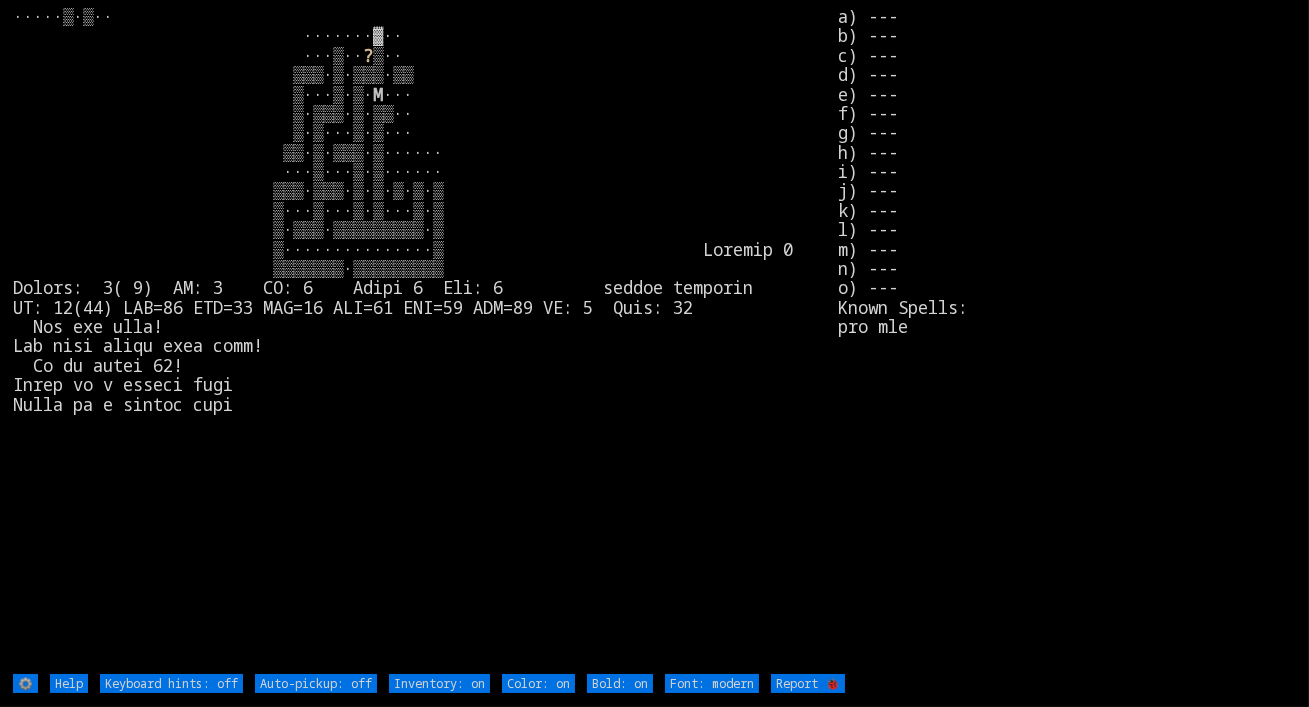 type on "Auto-pickup: on" 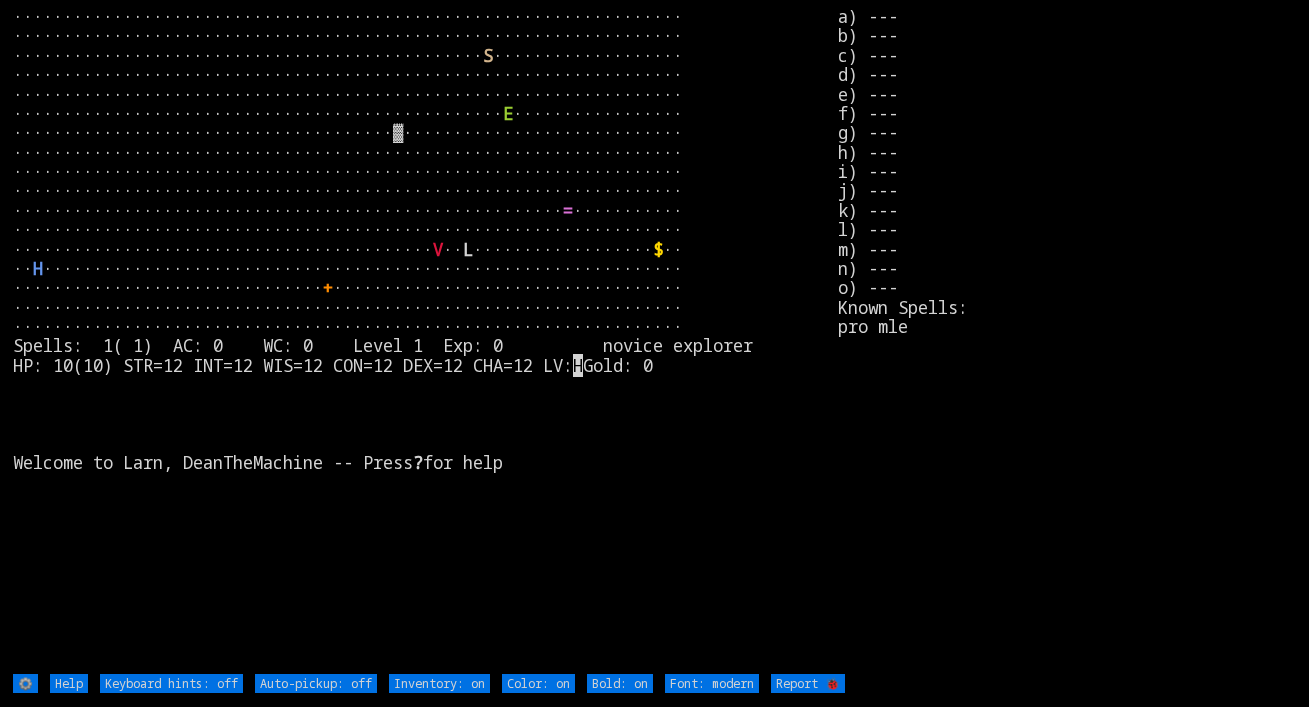 scroll, scrollTop: 0, scrollLeft: 0, axis: both 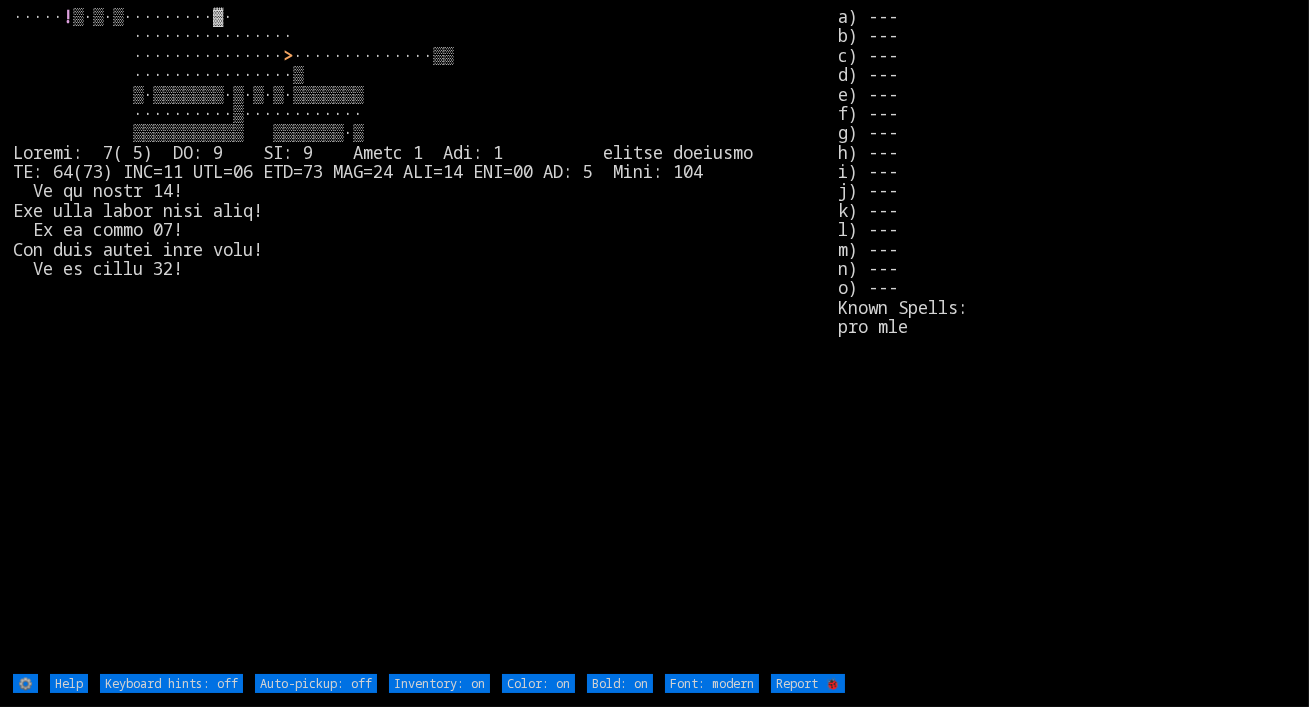 type on "Auto-pickup: on" 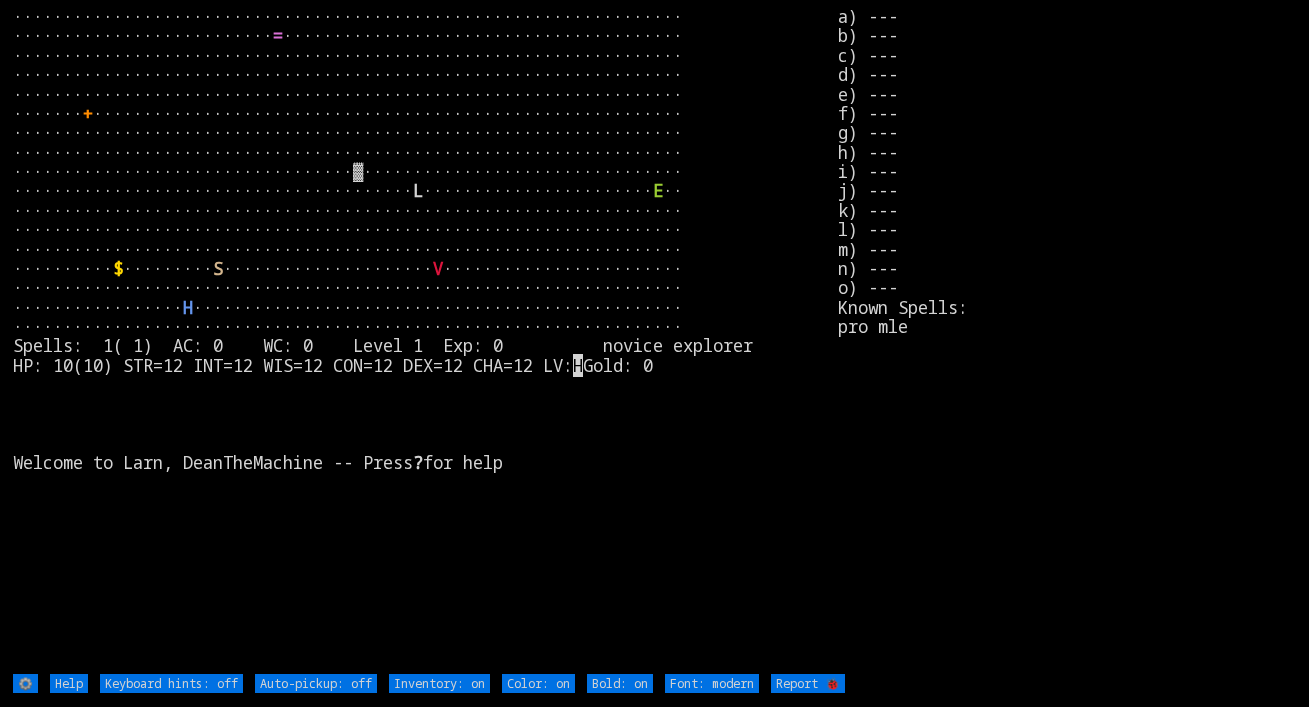 scroll, scrollTop: 0, scrollLeft: 0, axis: both 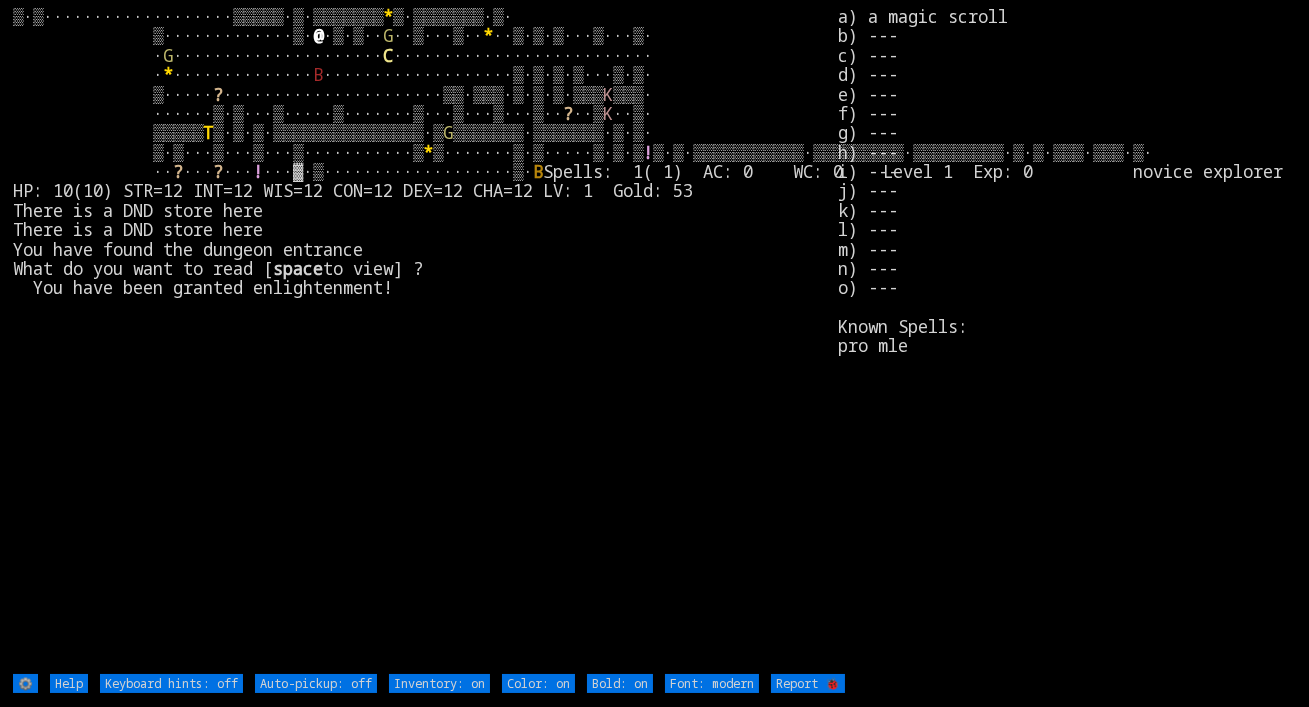 type on "Auto-pickup: on" 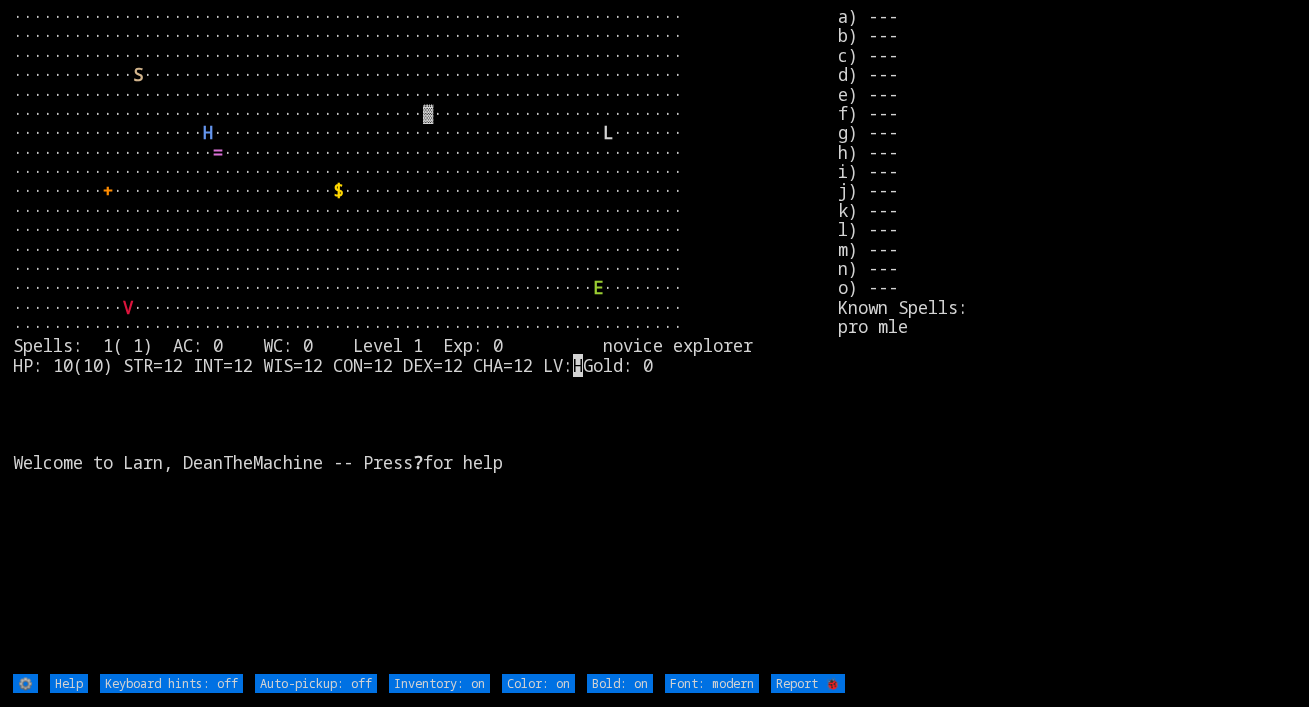 scroll, scrollTop: 0, scrollLeft: 0, axis: both 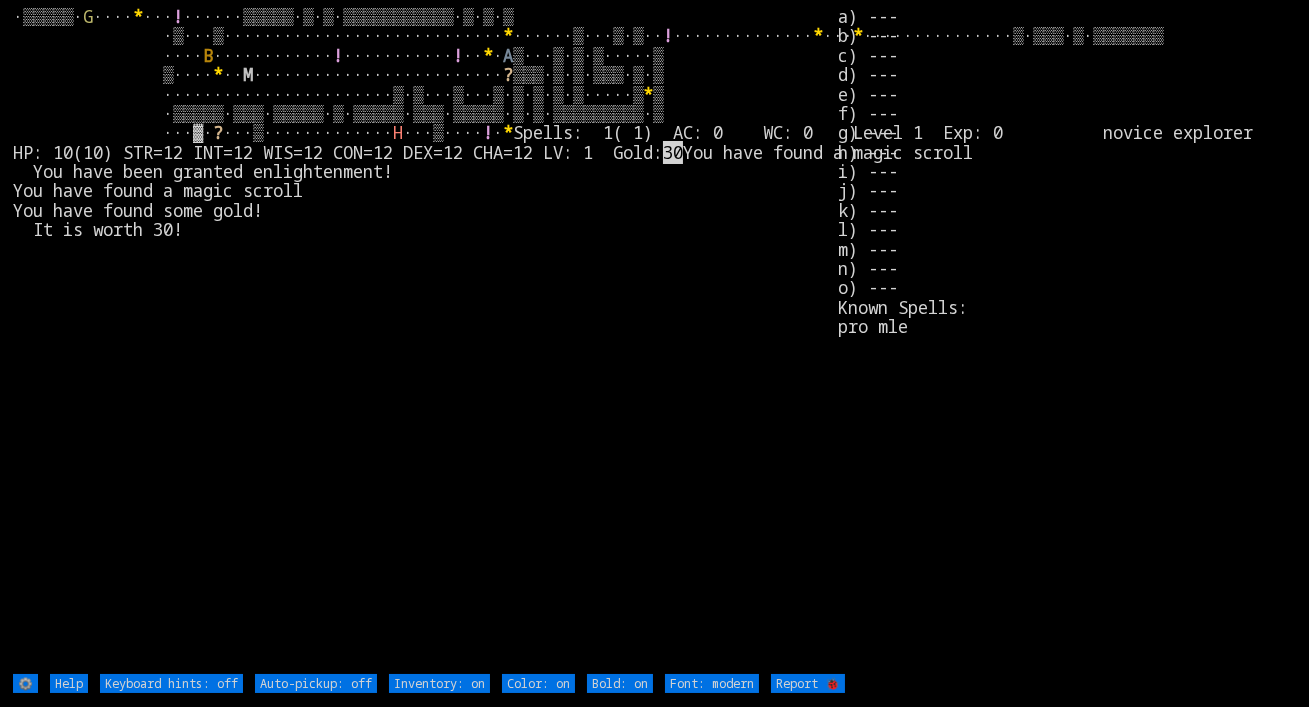 type on "Auto-pickup: on" 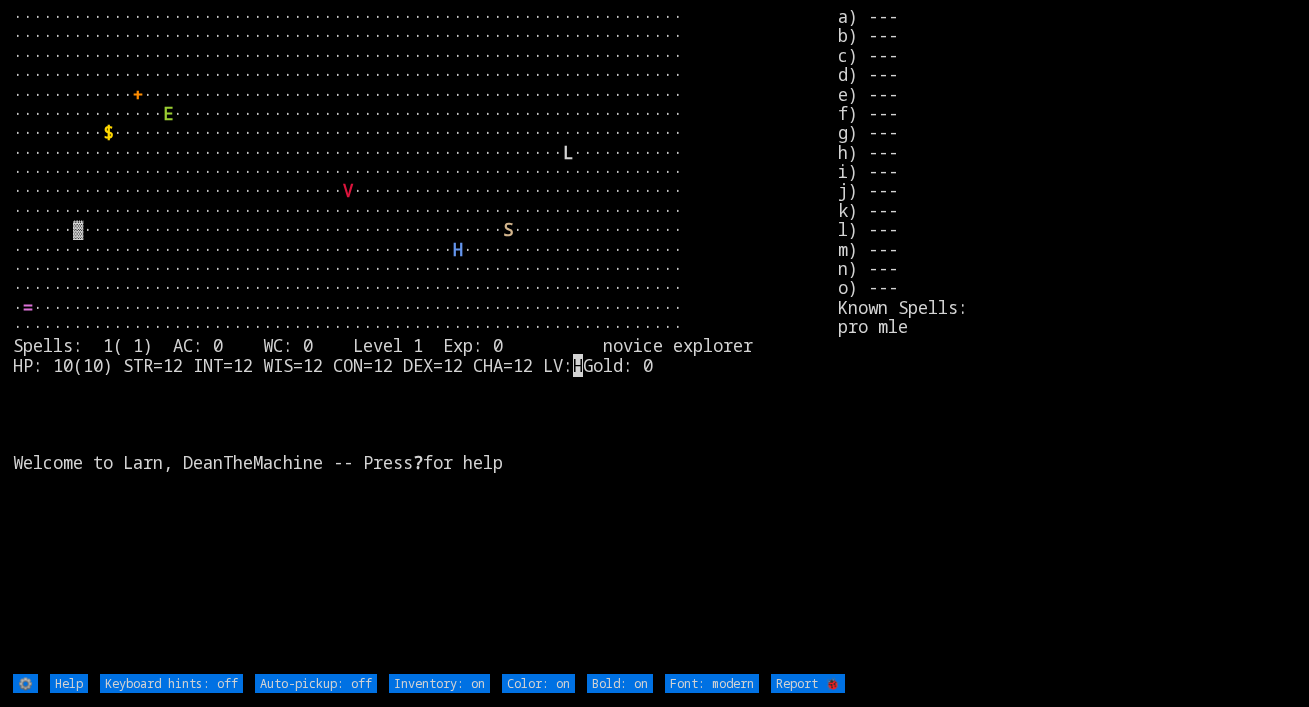 scroll, scrollTop: 0, scrollLeft: 0, axis: both 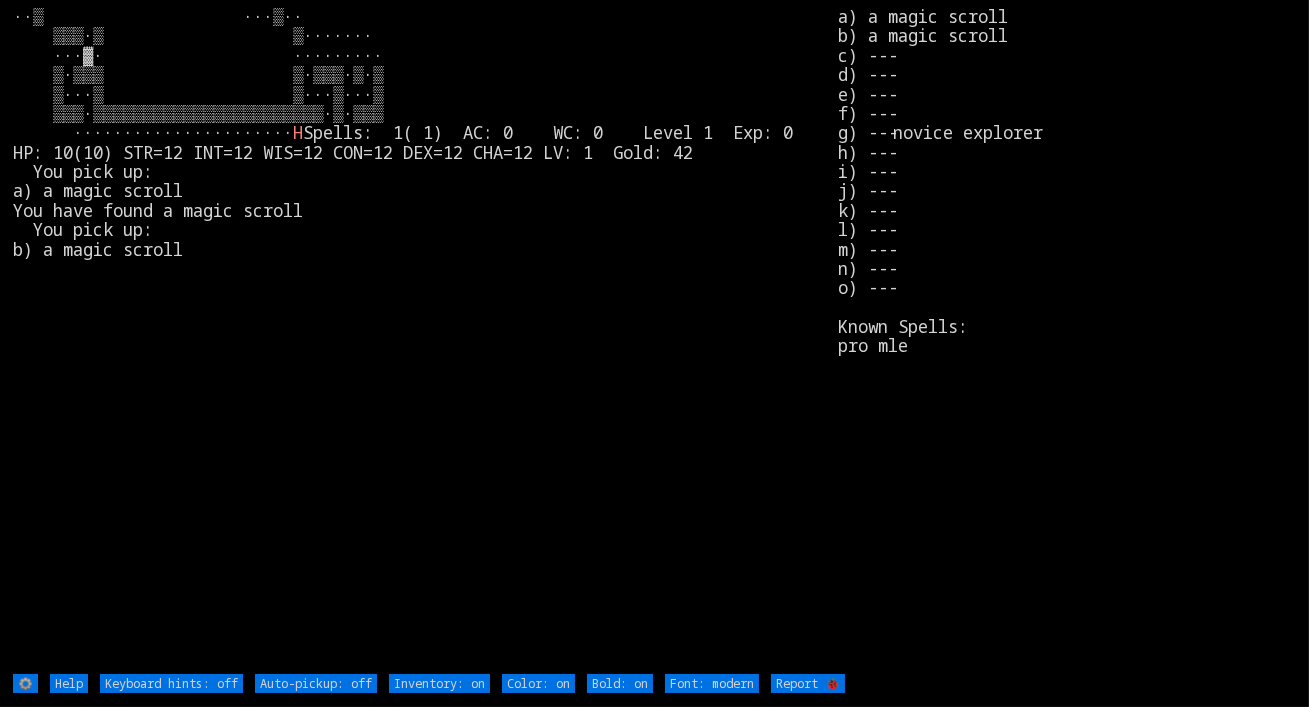 type on "Auto-pickup: on" 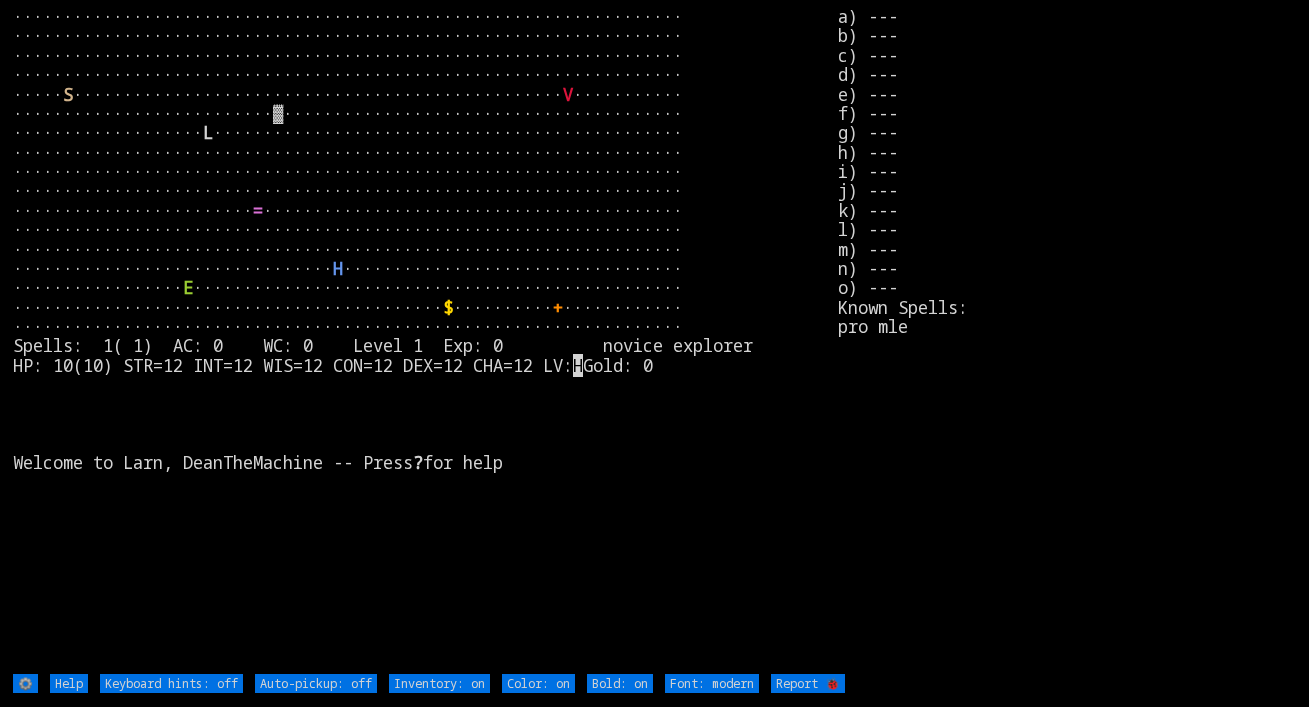 scroll, scrollTop: 0, scrollLeft: 0, axis: both 